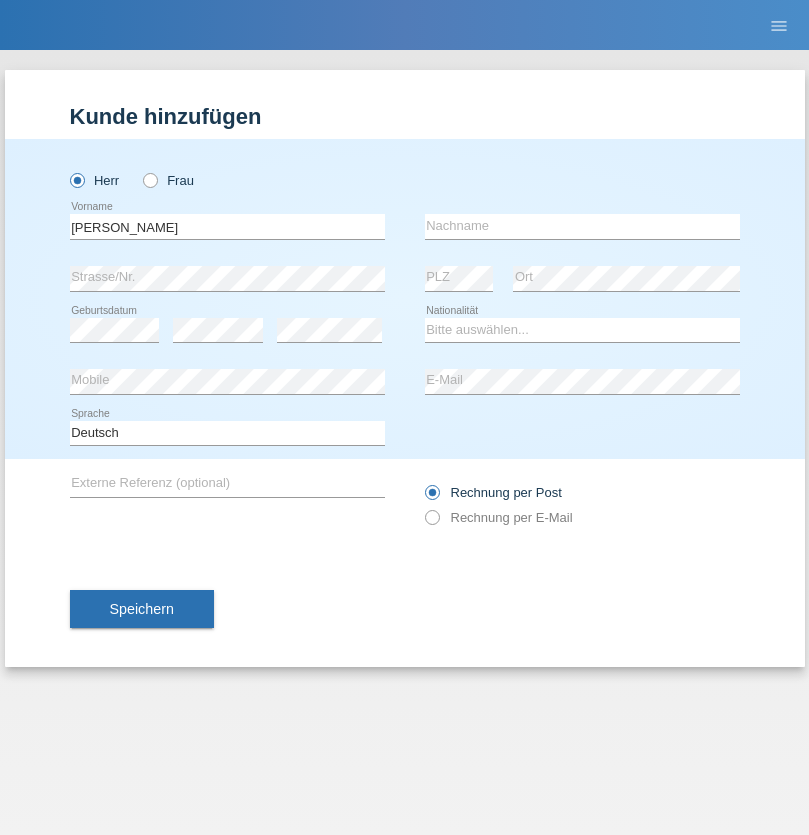 scroll, scrollTop: 0, scrollLeft: 0, axis: both 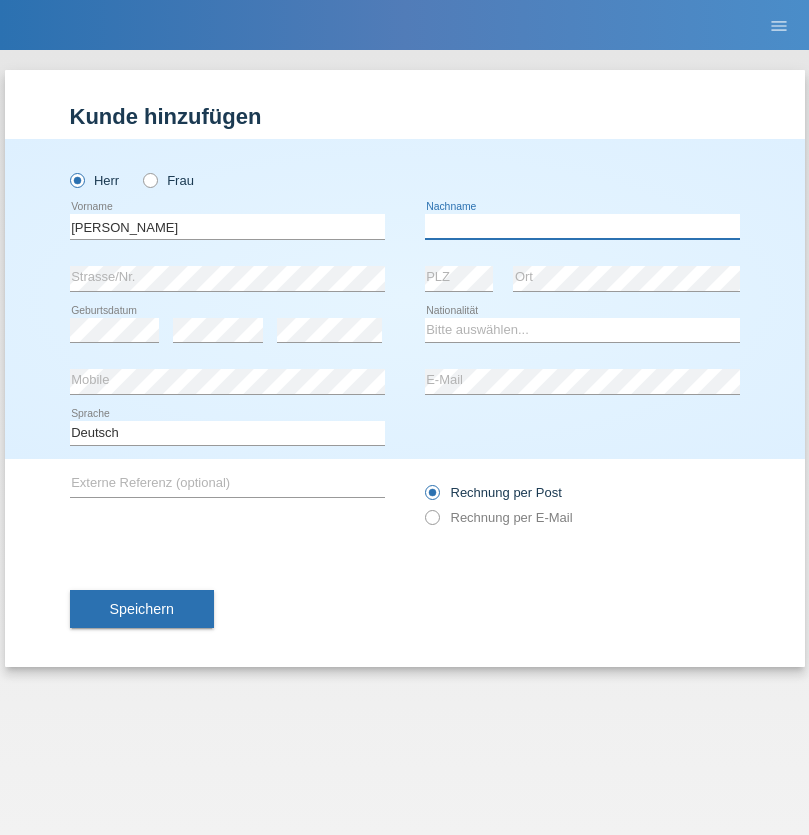 click at bounding box center (582, 226) 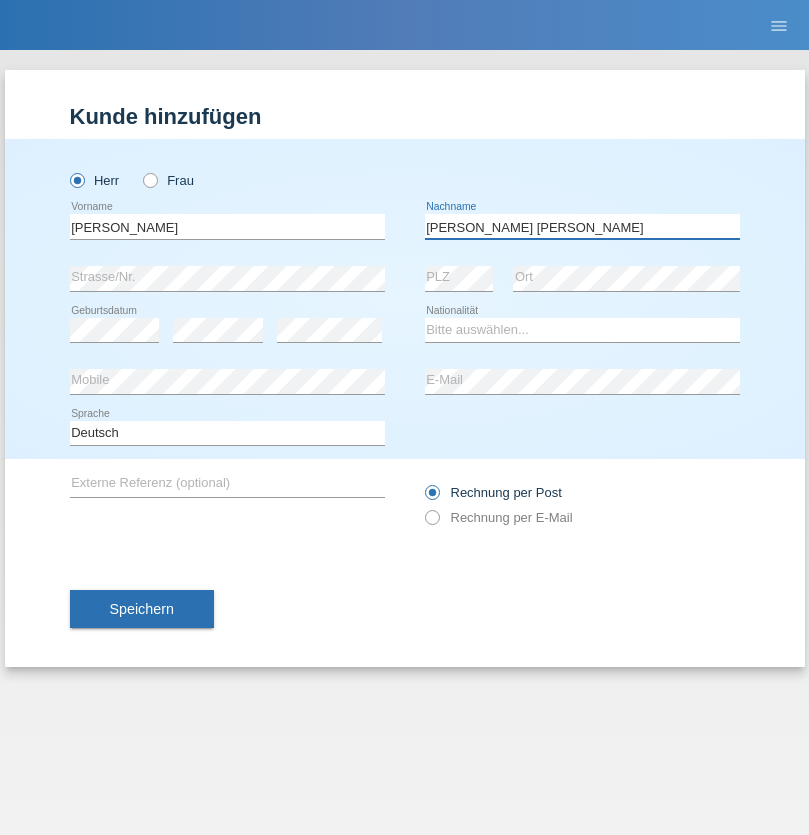 type on "[PERSON_NAME] [PERSON_NAME]" 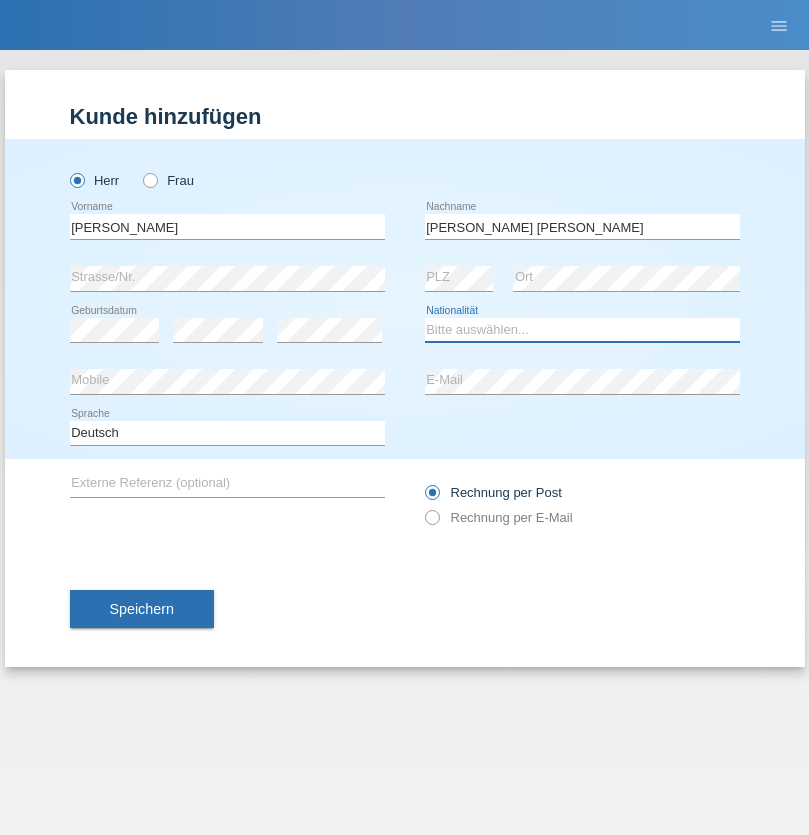 select on "PT" 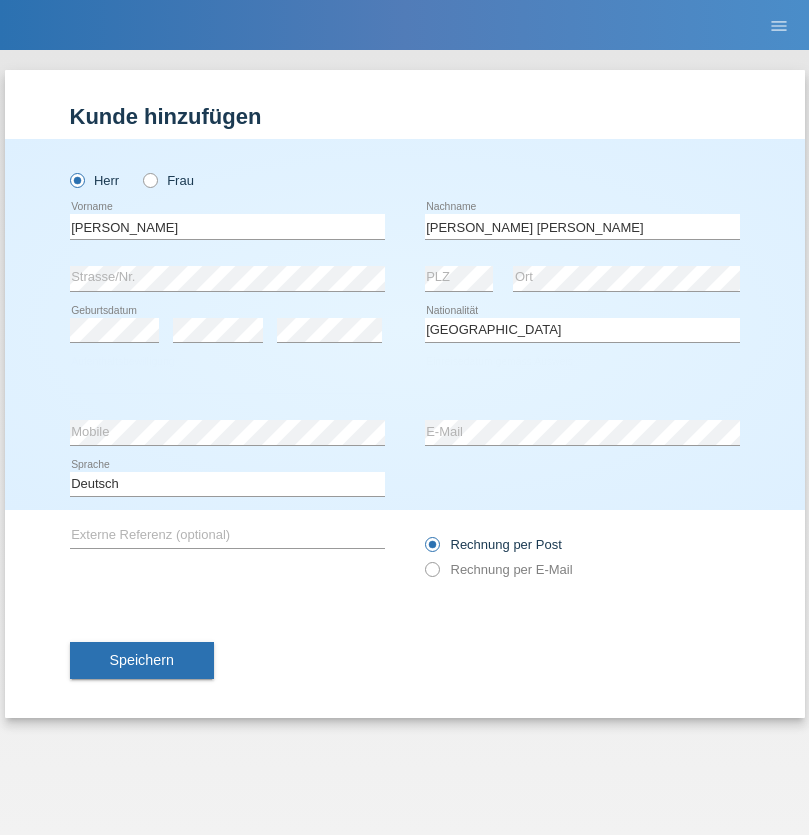 select on "C" 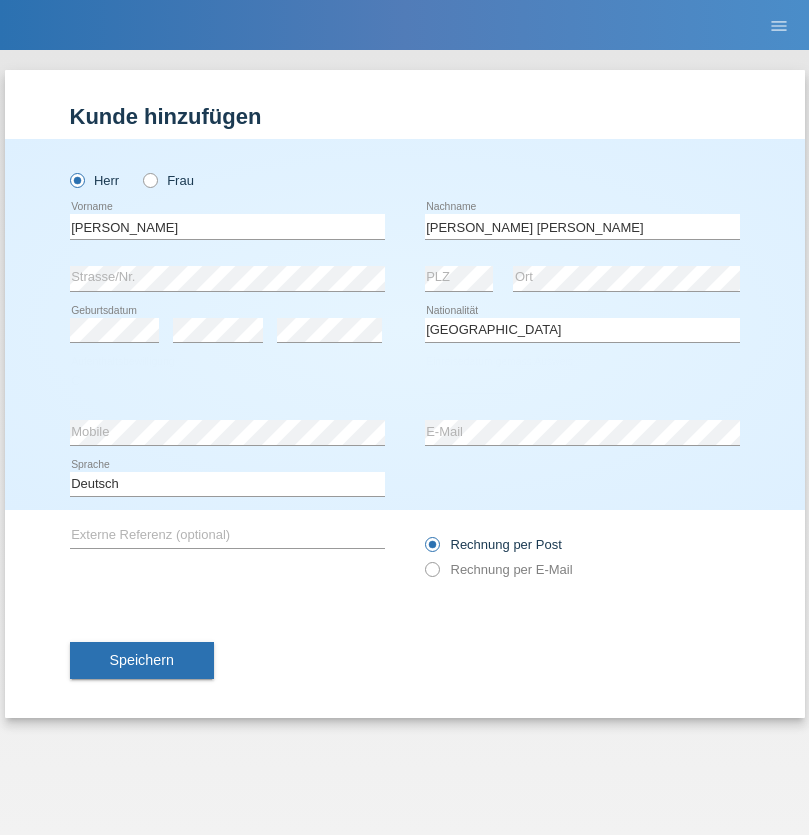 select on "22" 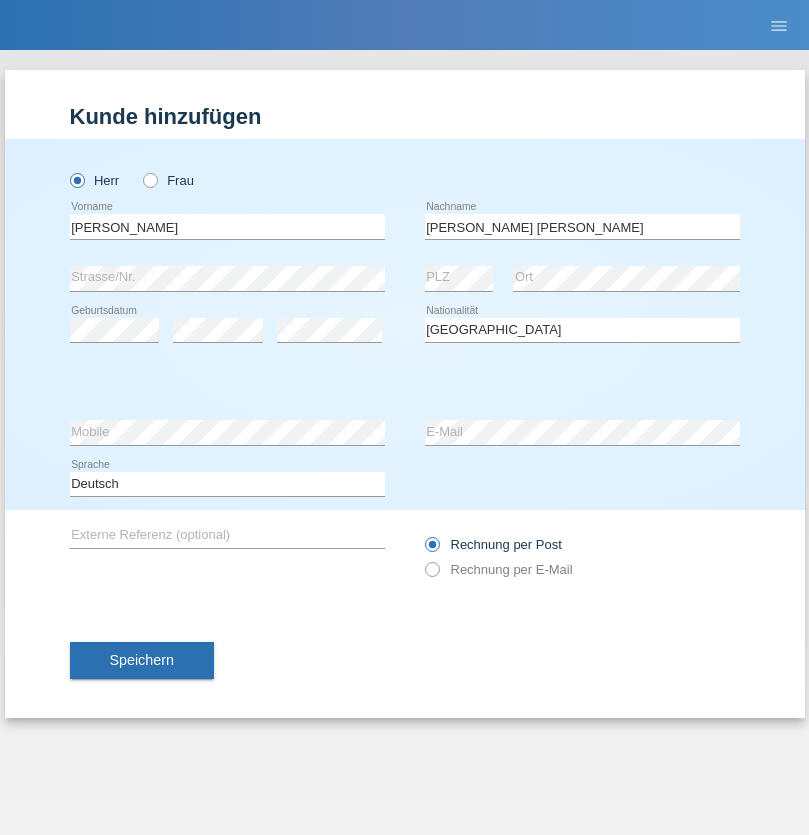 select on "02" 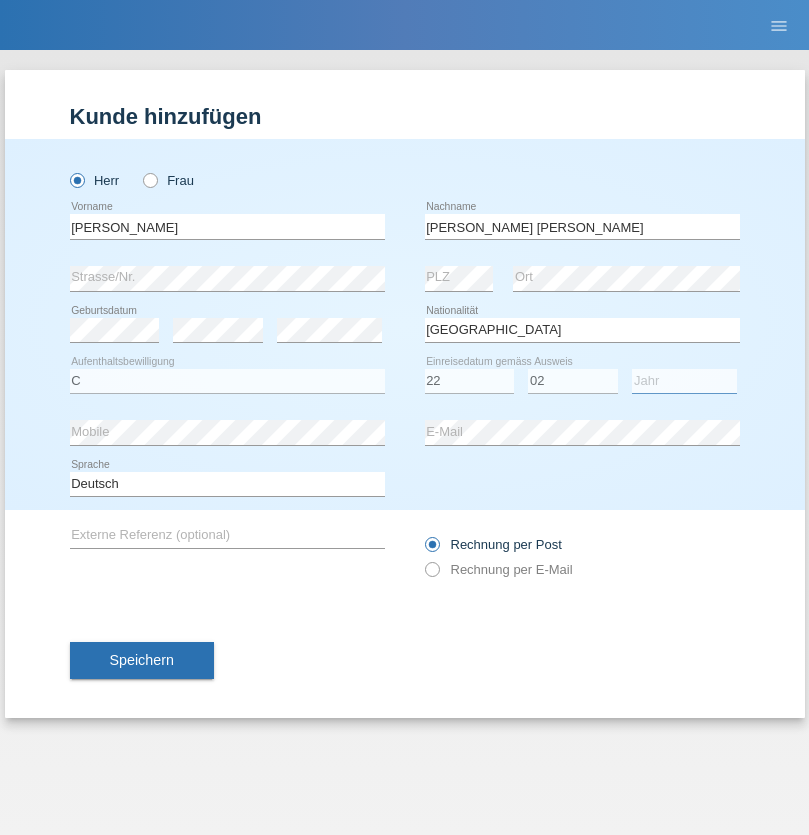 select on "2006" 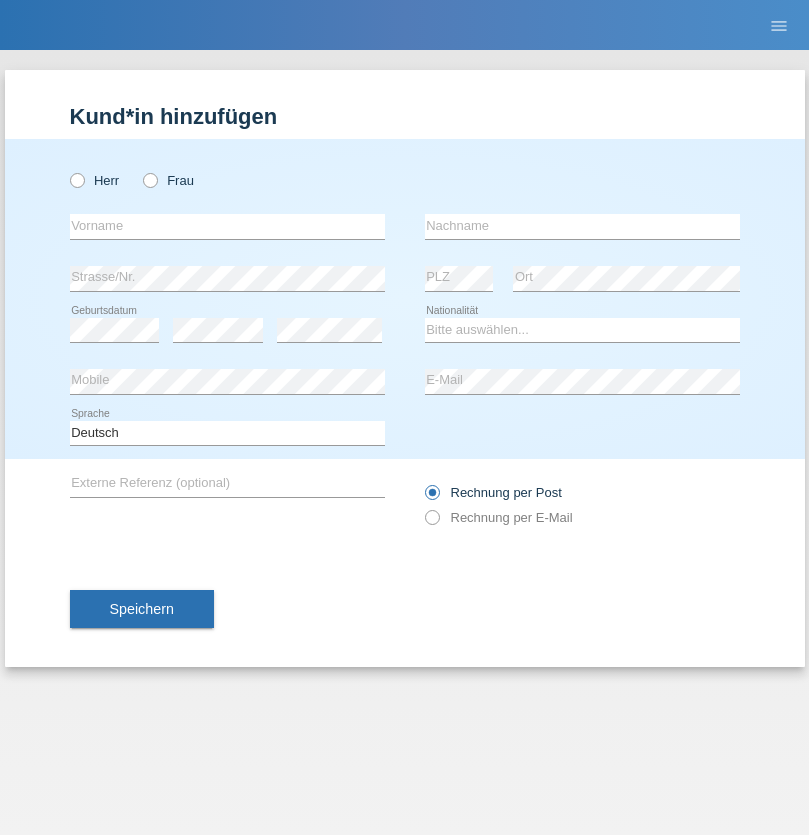 scroll, scrollTop: 0, scrollLeft: 0, axis: both 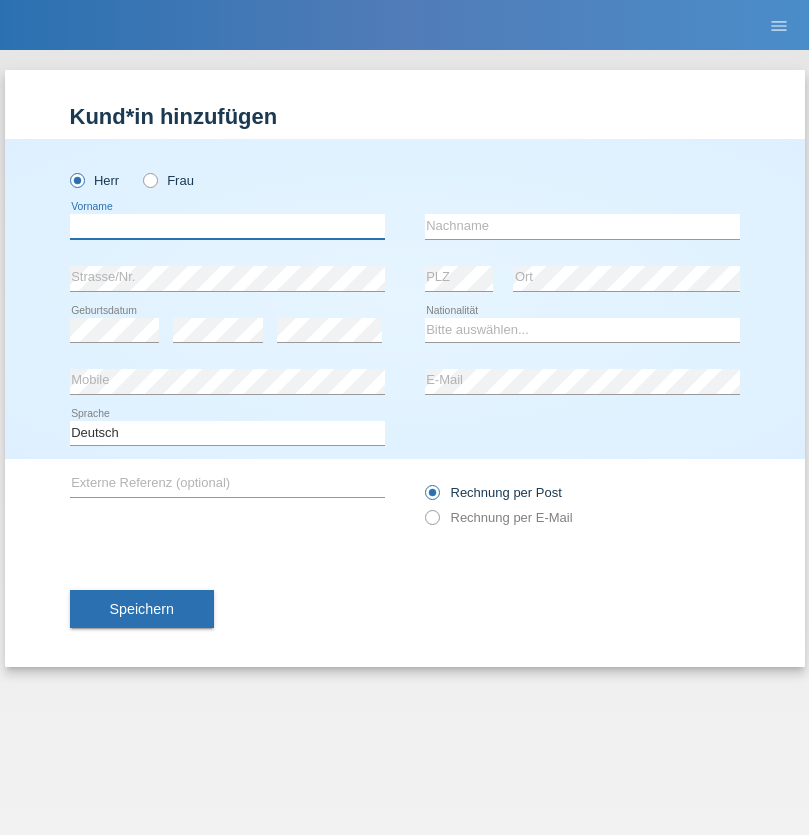 click at bounding box center (227, 226) 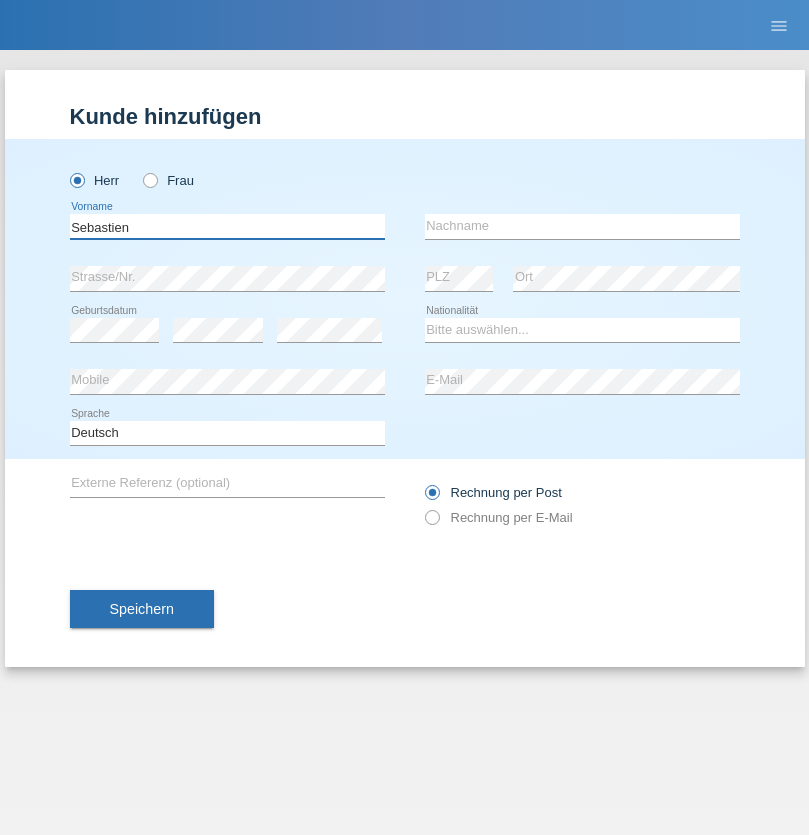 type on "Sebastien" 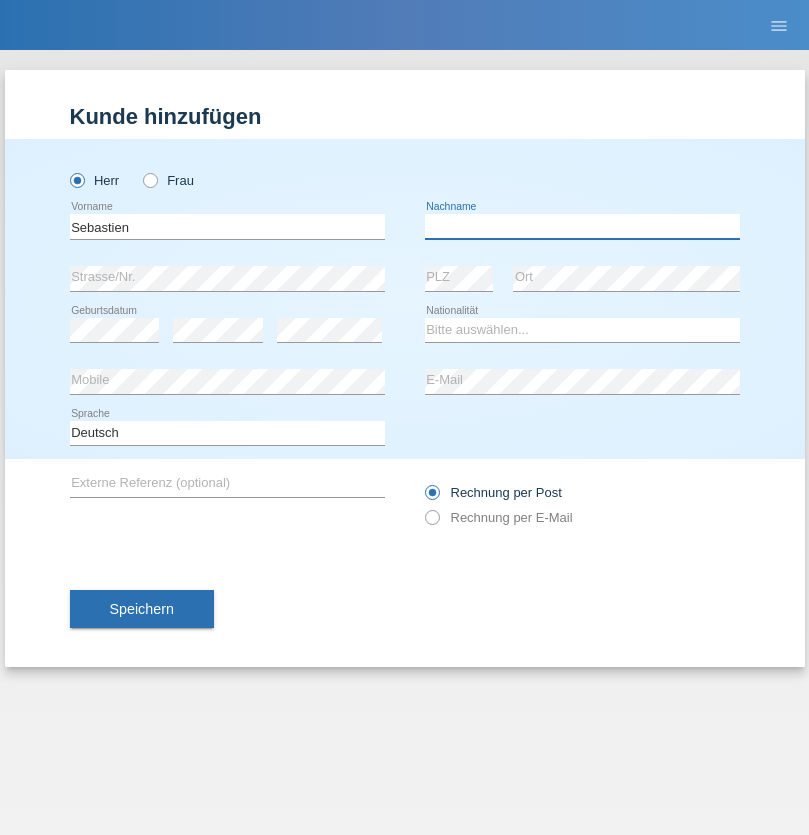 click at bounding box center [582, 226] 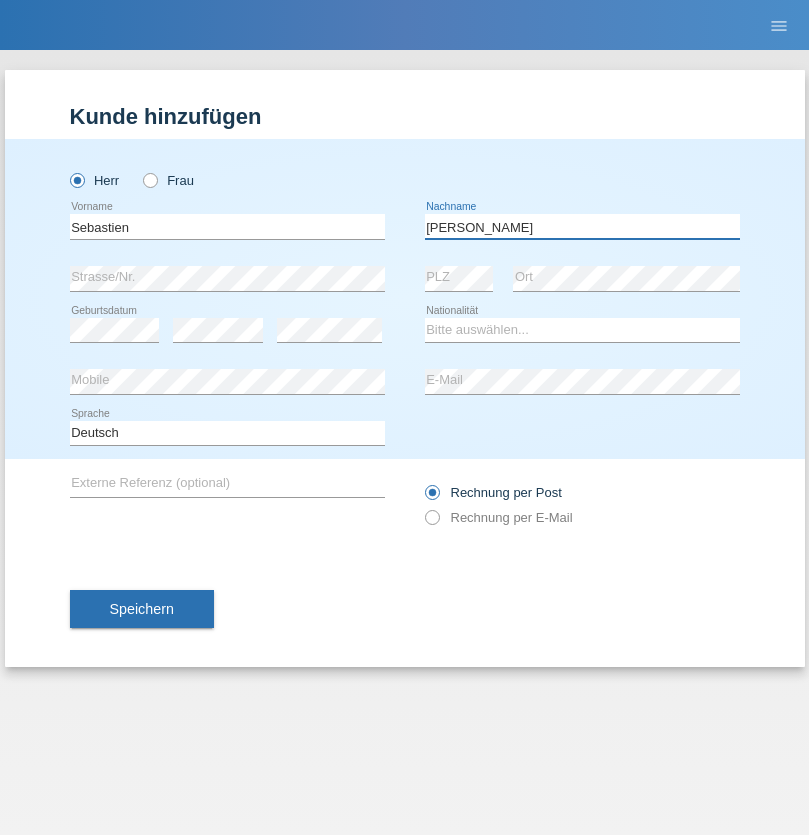 type on "Fischer" 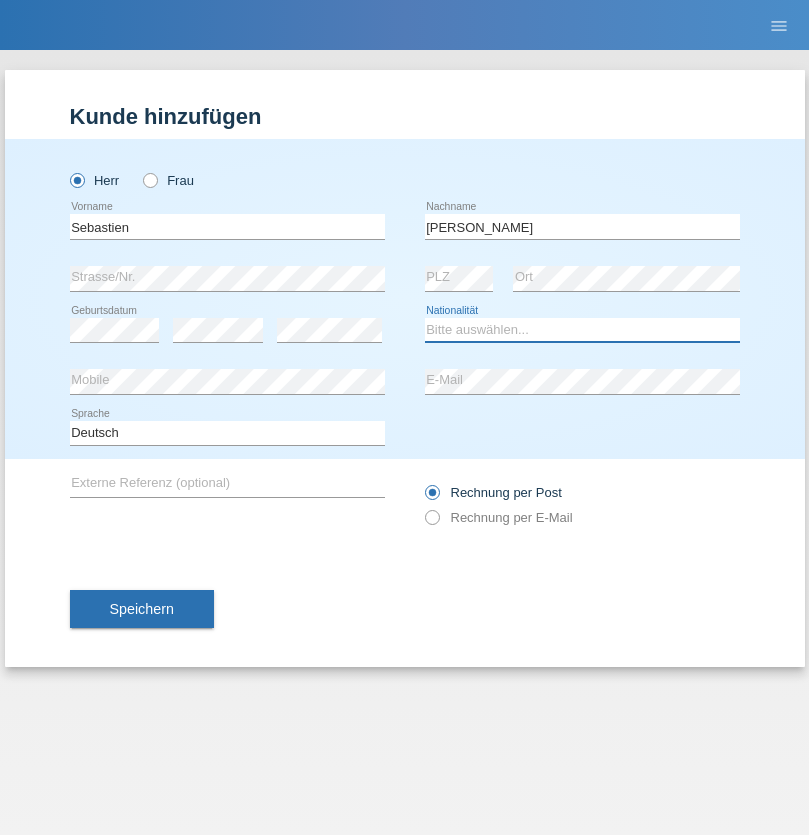 select on "CH" 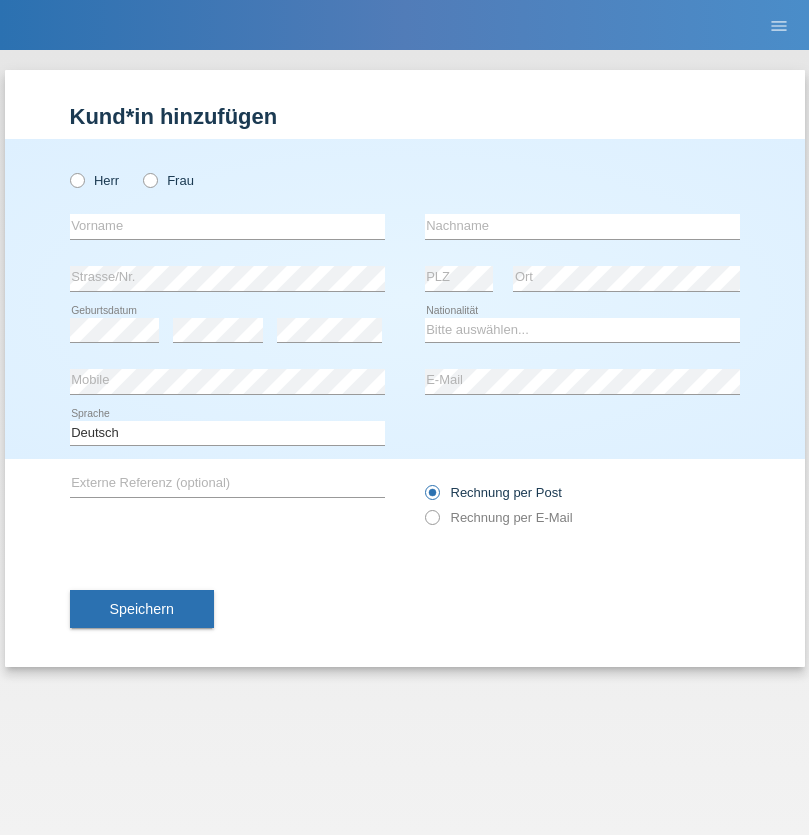 scroll, scrollTop: 0, scrollLeft: 0, axis: both 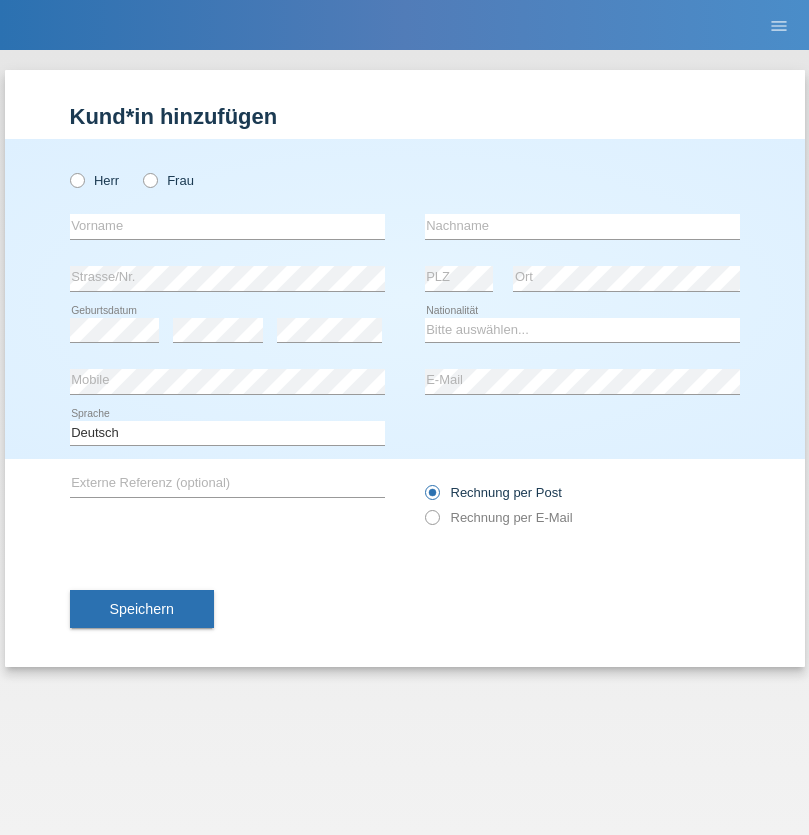 radio on "true" 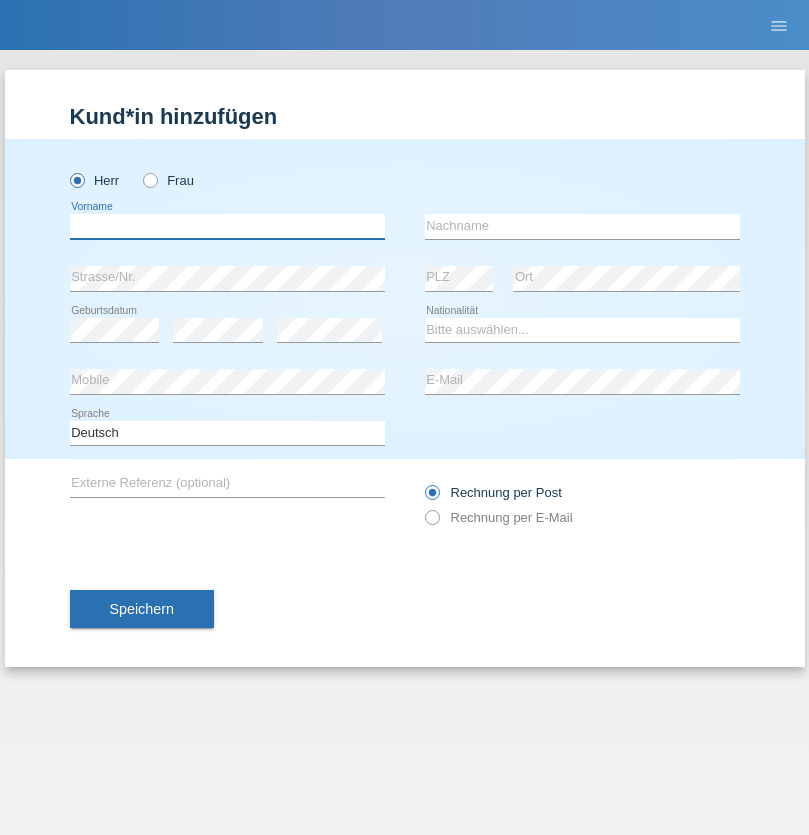 click at bounding box center (227, 226) 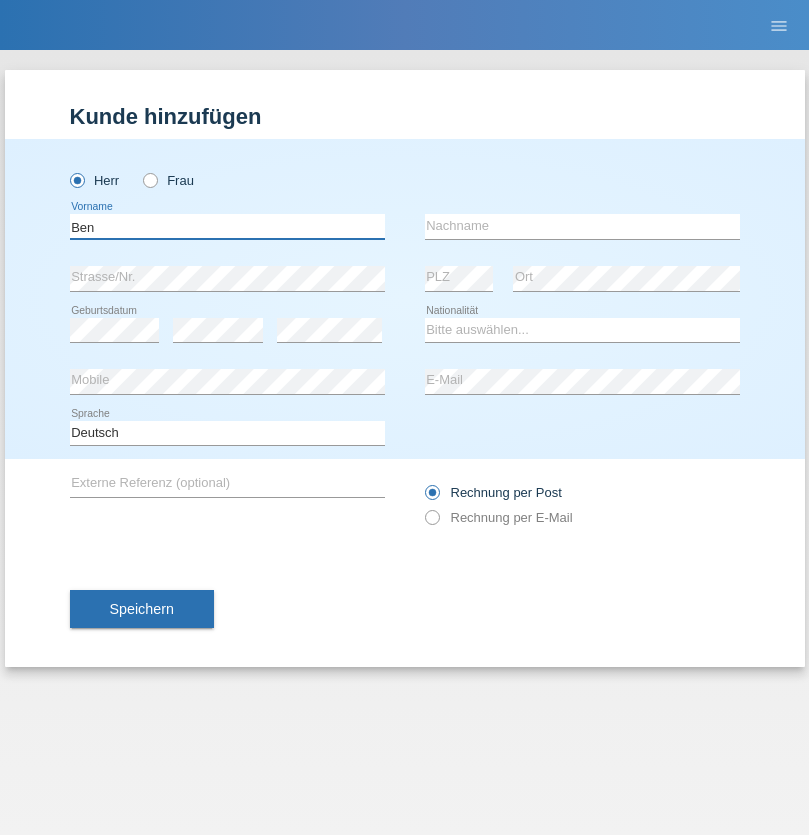 type on "Ben" 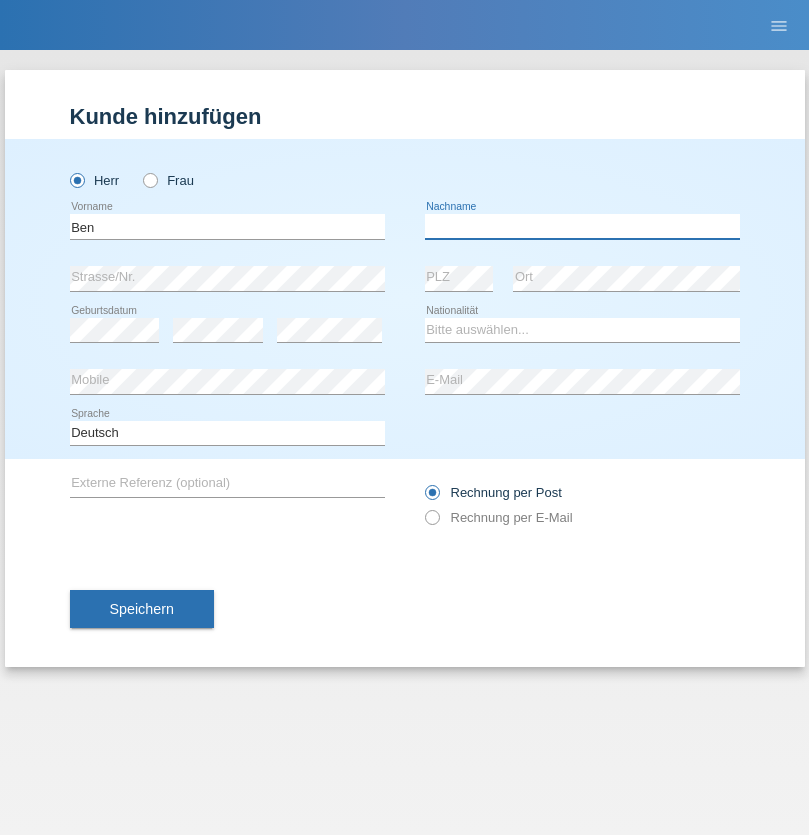 click at bounding box center (582, 226) 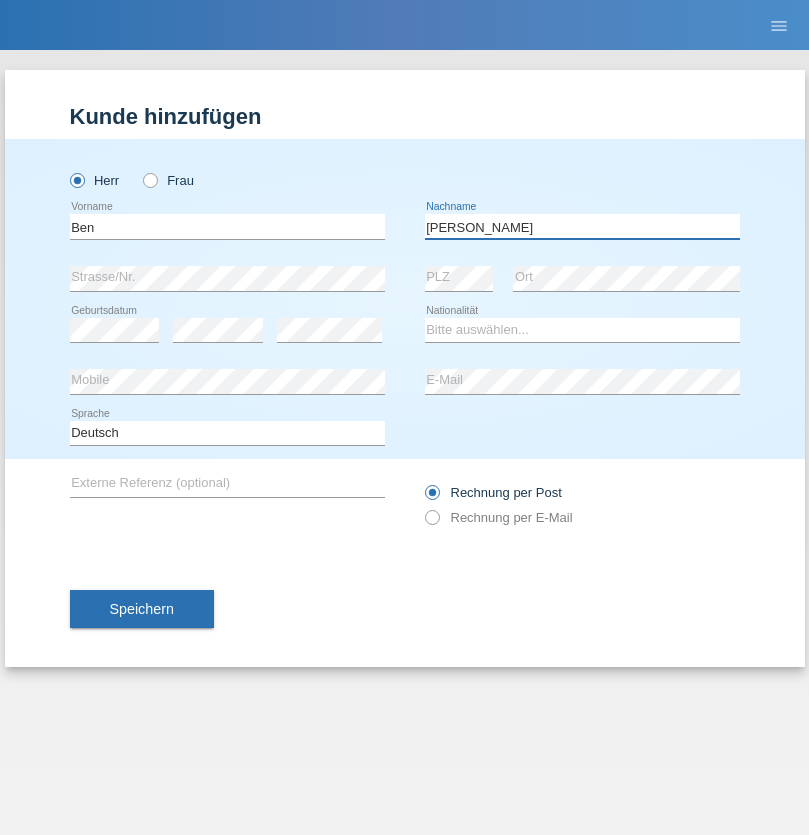 type on "Gilardi" 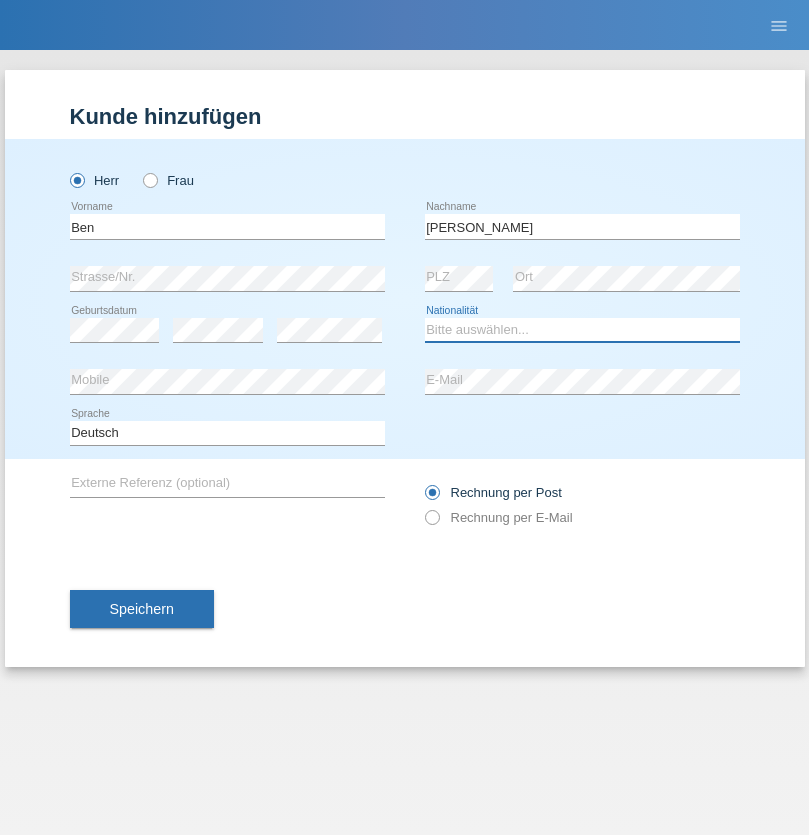 select on "CH" 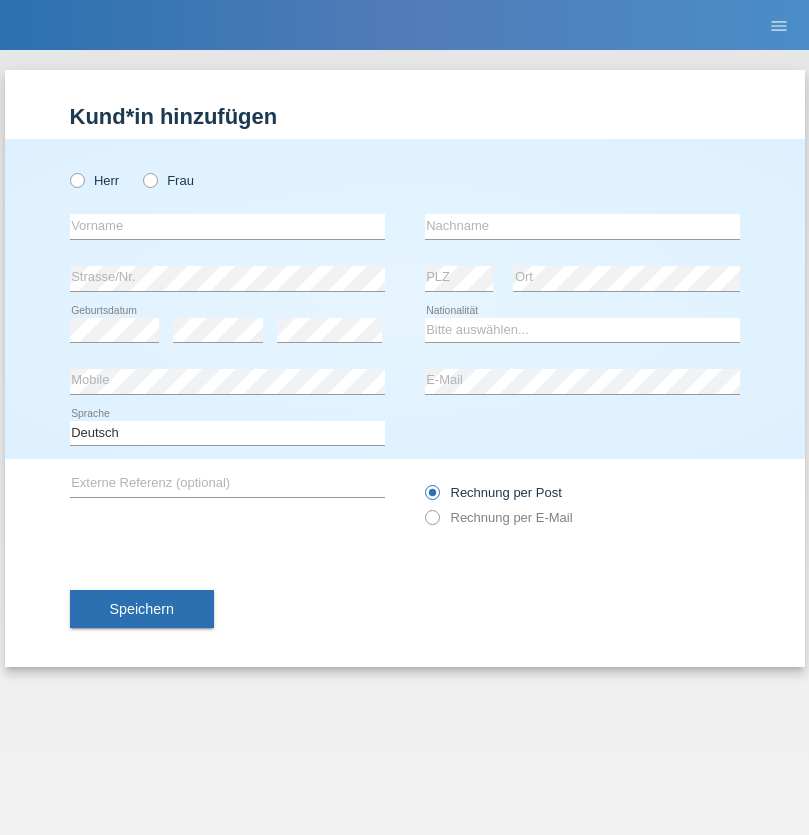 scroll, scrollTop: 0, scrollLeft: 0, axis: both 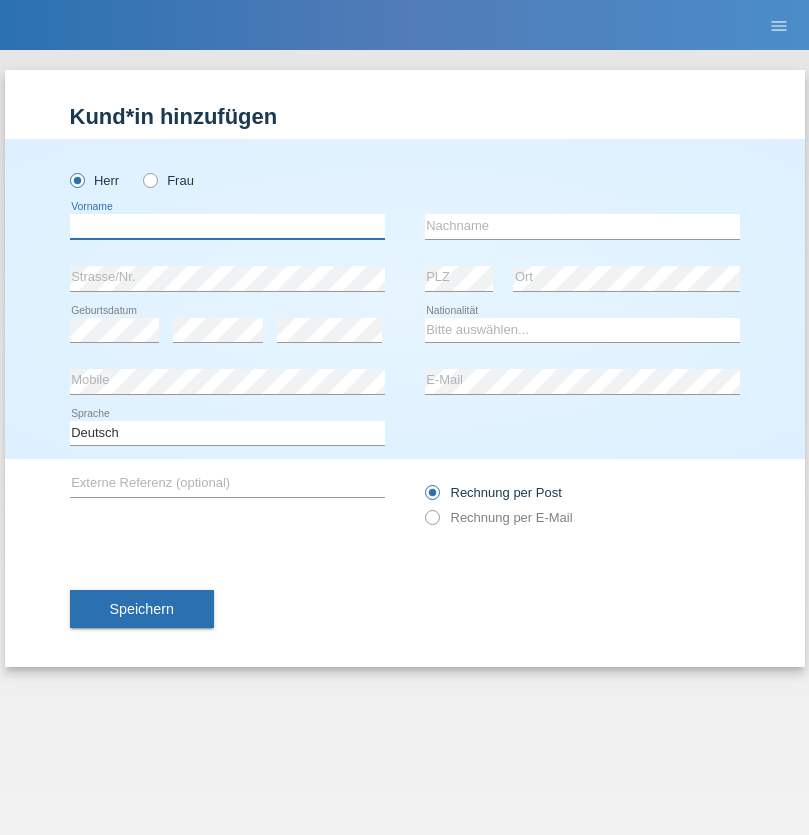 click at bounding box center (227, 226) 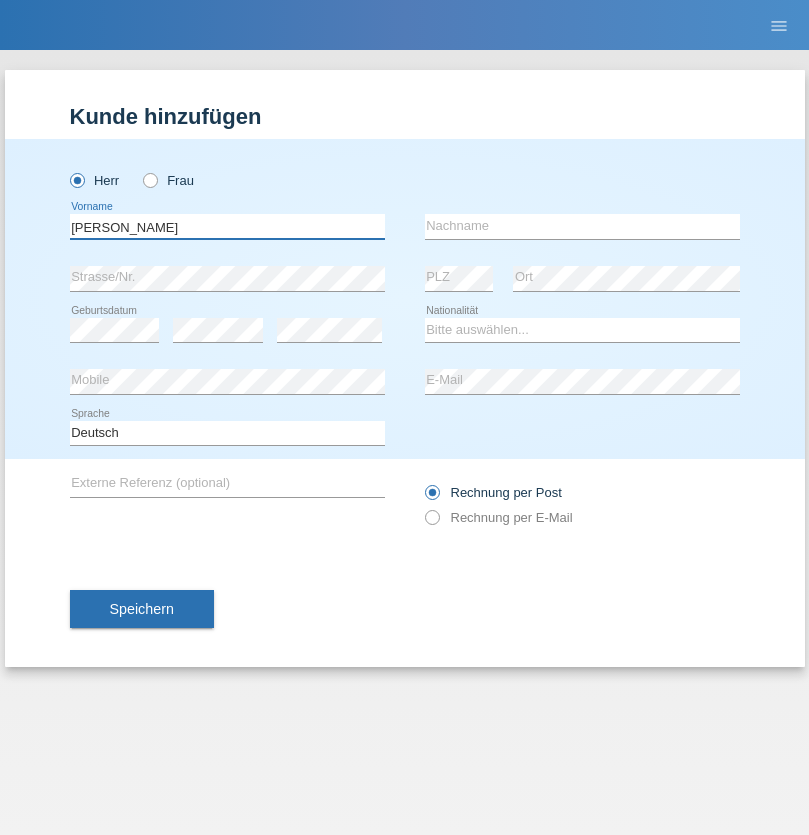 type on "Robert" 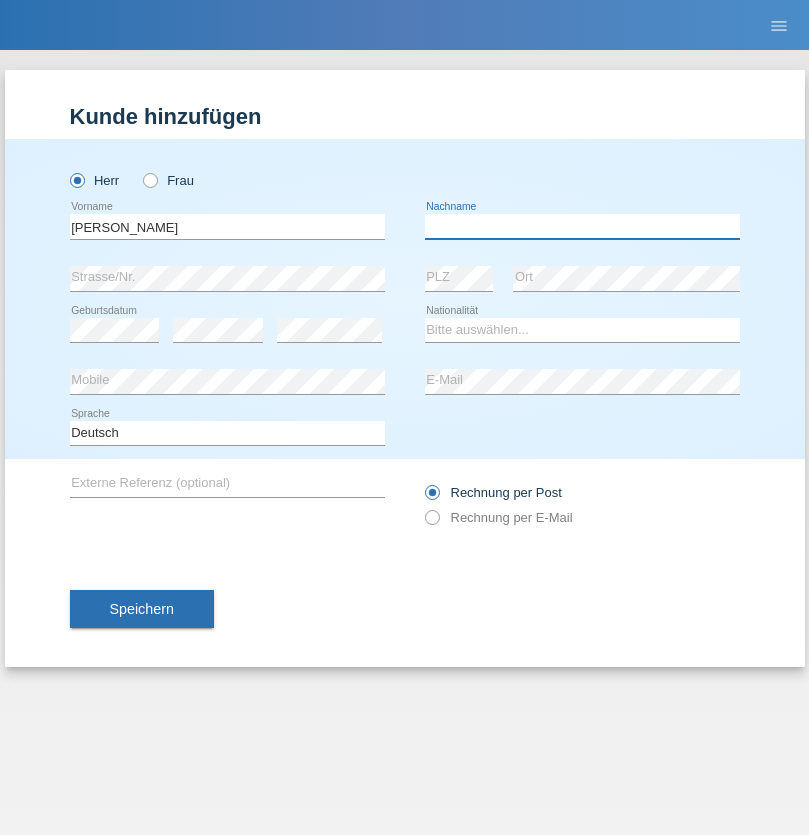 click at bounding box center [582, 226] 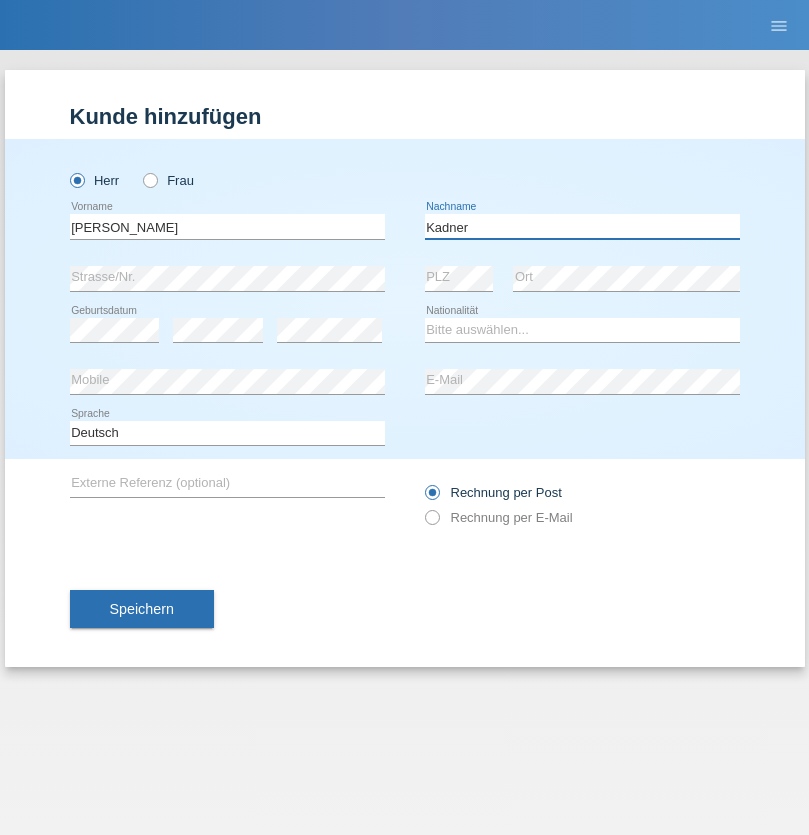 type on "Kadner" 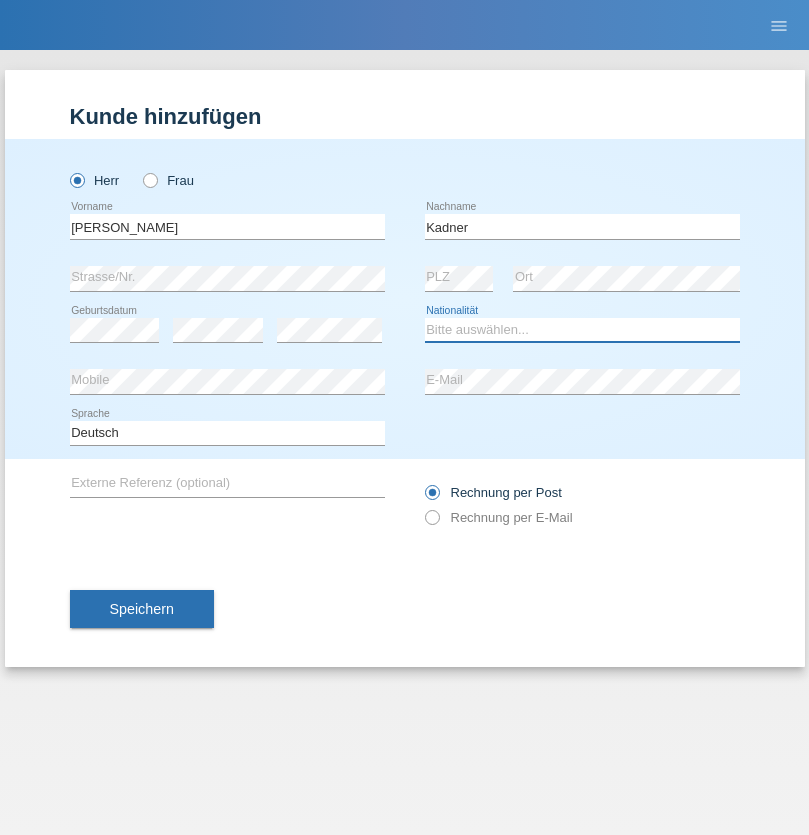 select on "DE" 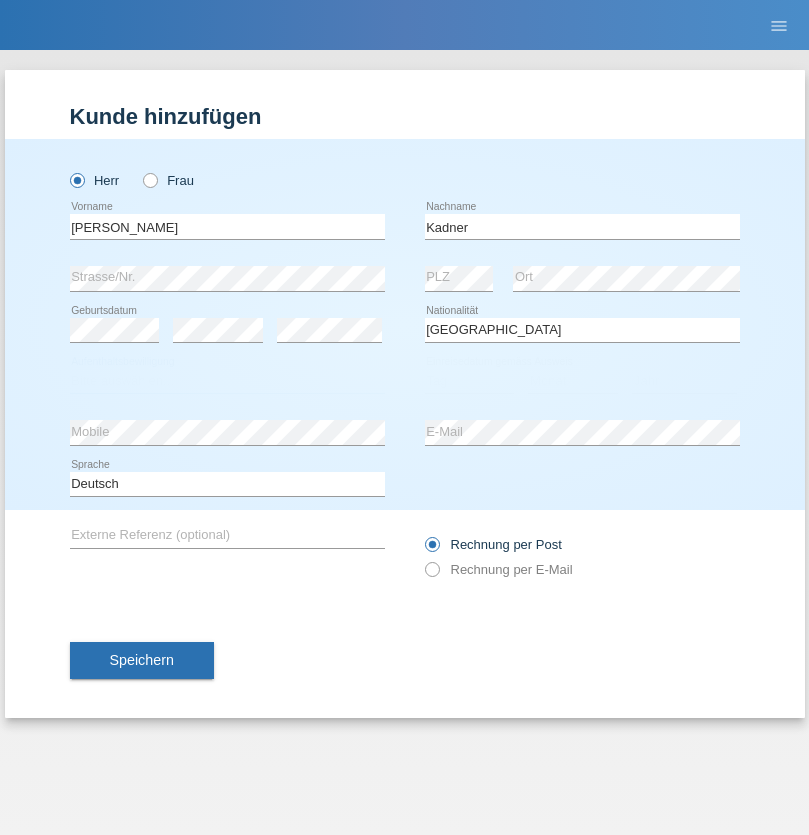 select on "C" 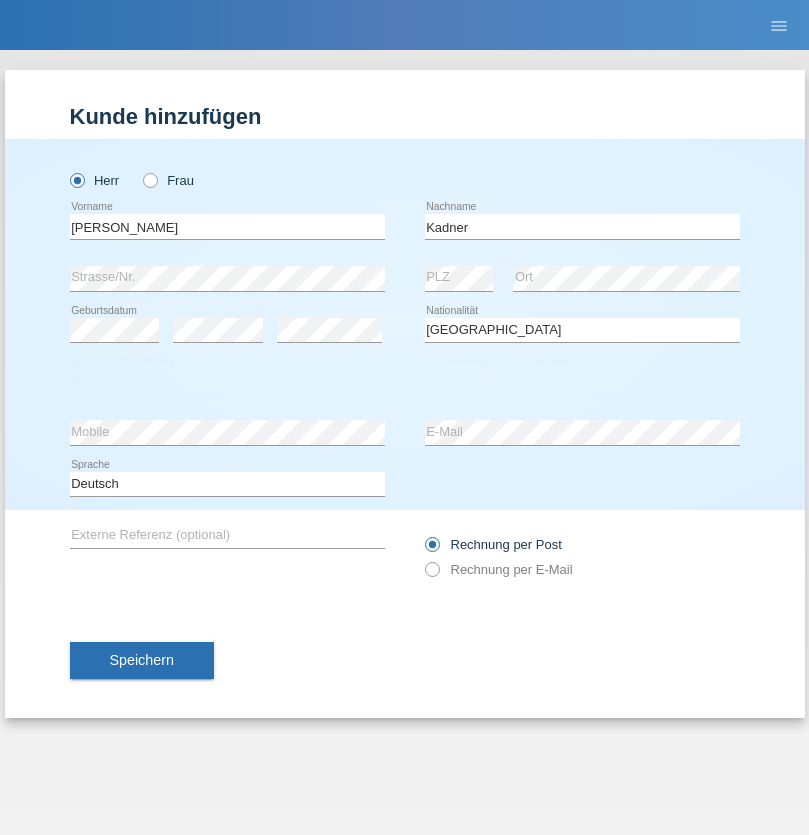 select on "15" 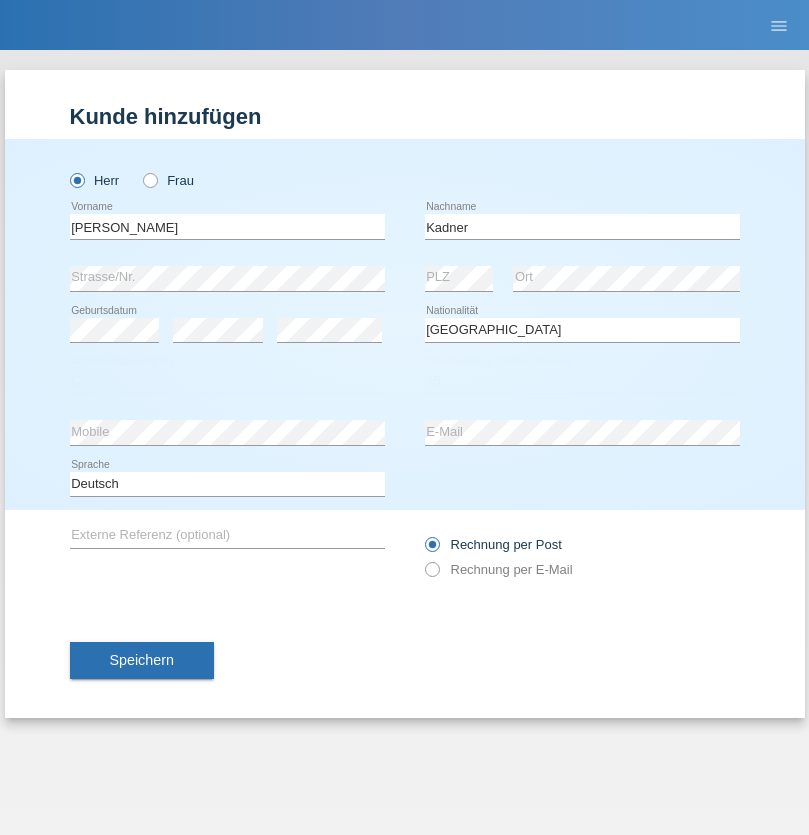 select on "06" 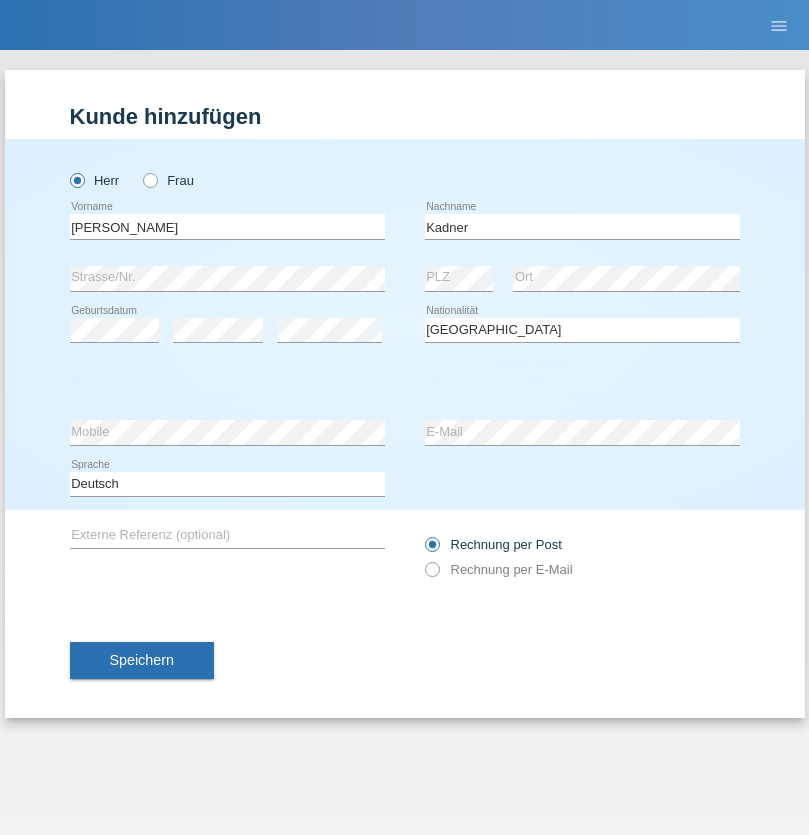 select on "2020" 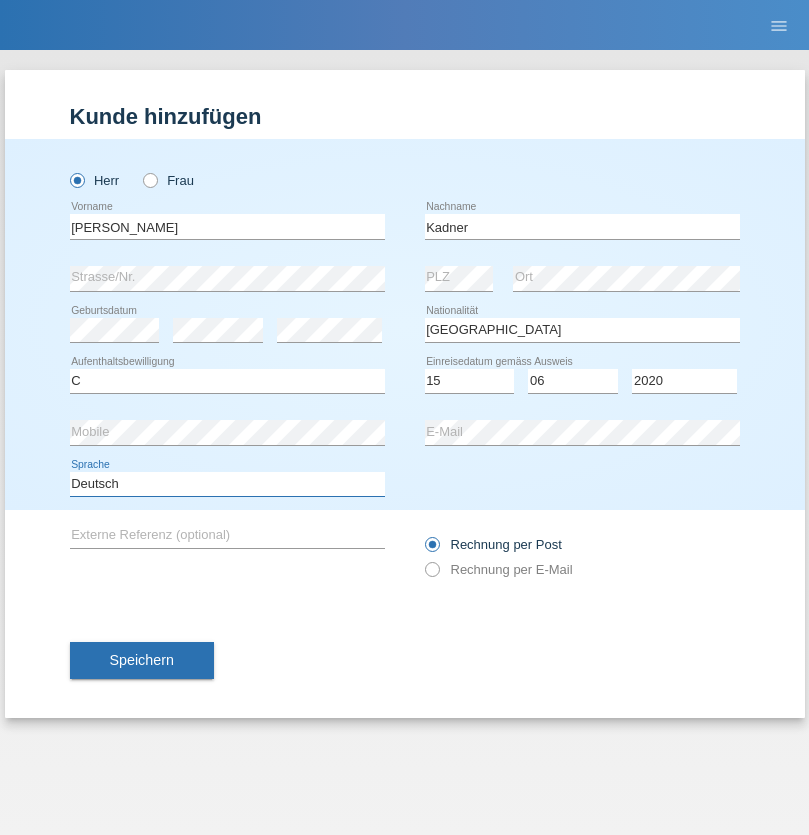 select on "en" 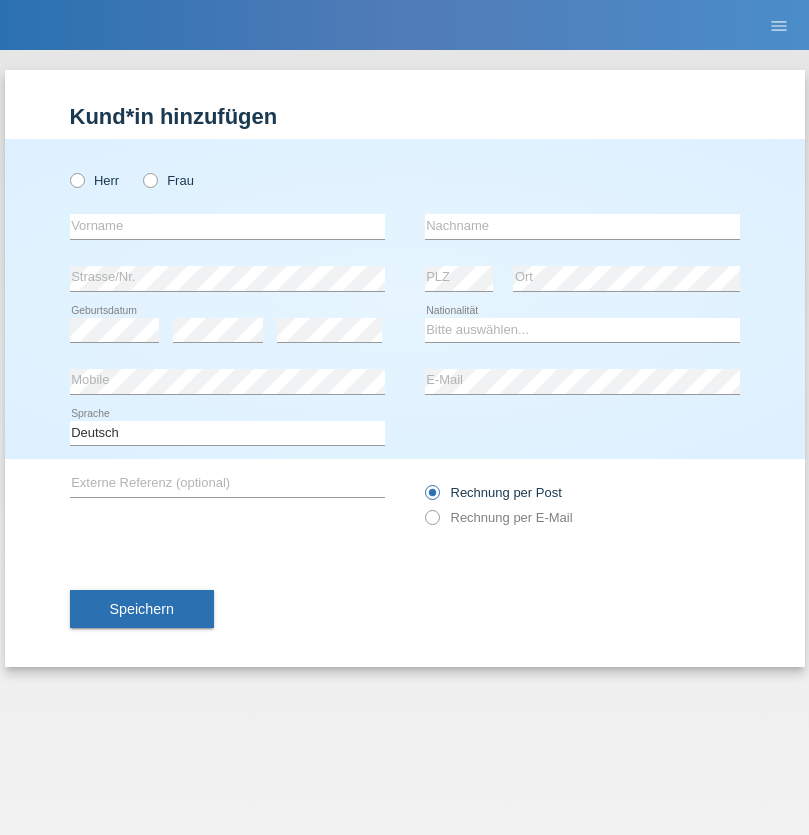 scroll, scrollTop: 0, scrollLeft: 0, axis: both 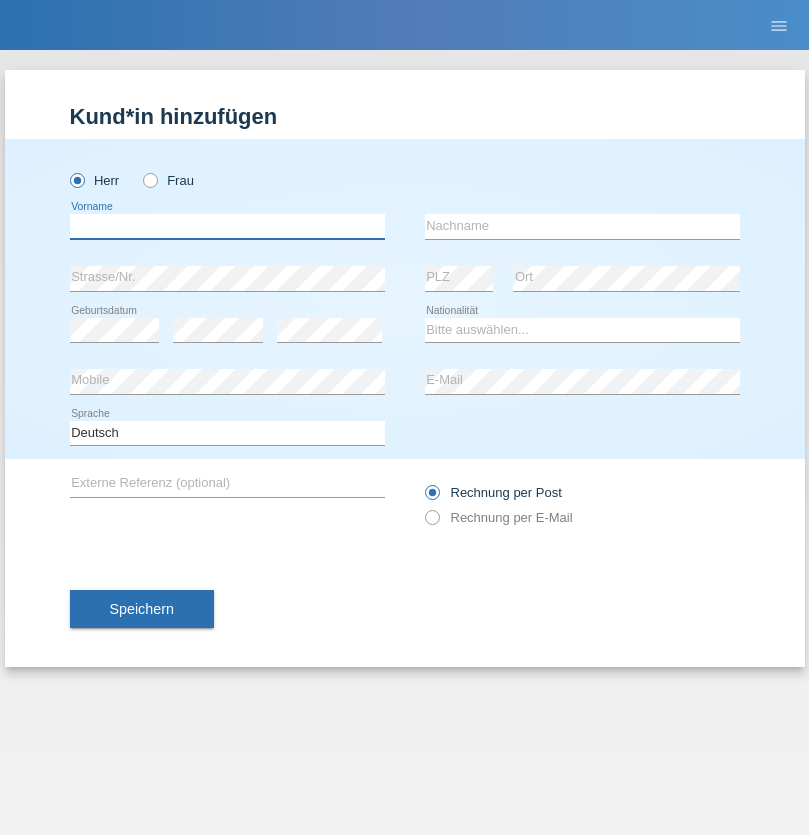click at bounding box center (227, 226) 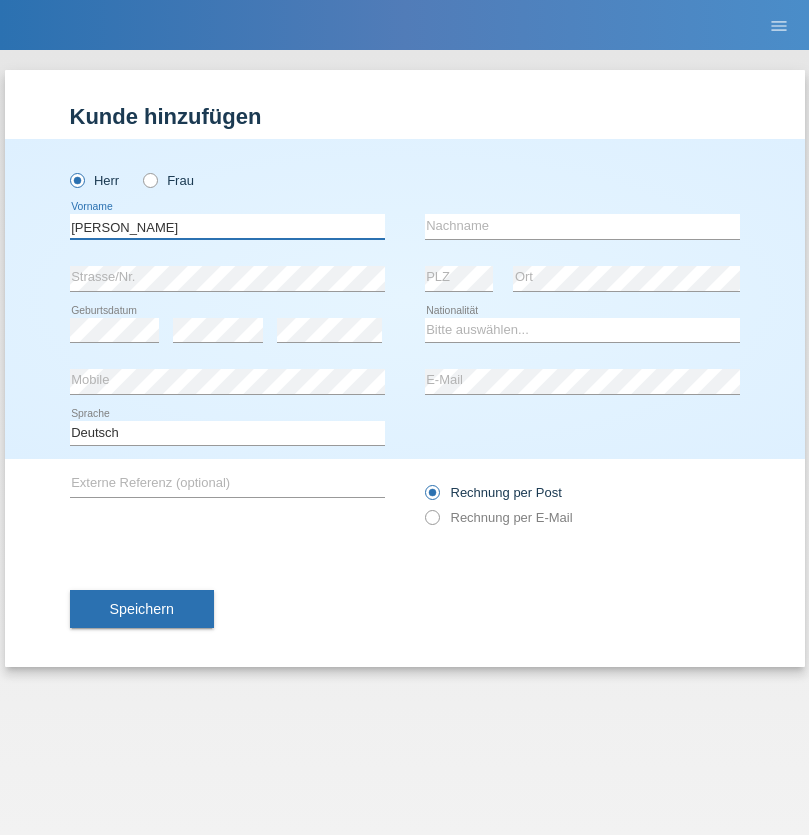 type on "[PERSON_NAME]" 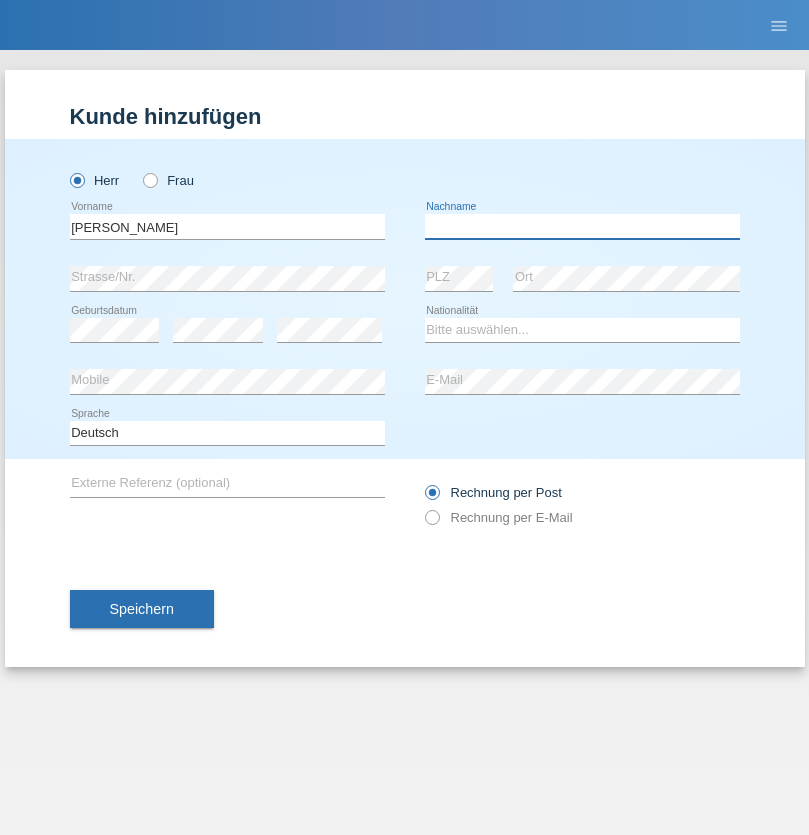 click at bounding box center (582, 226) 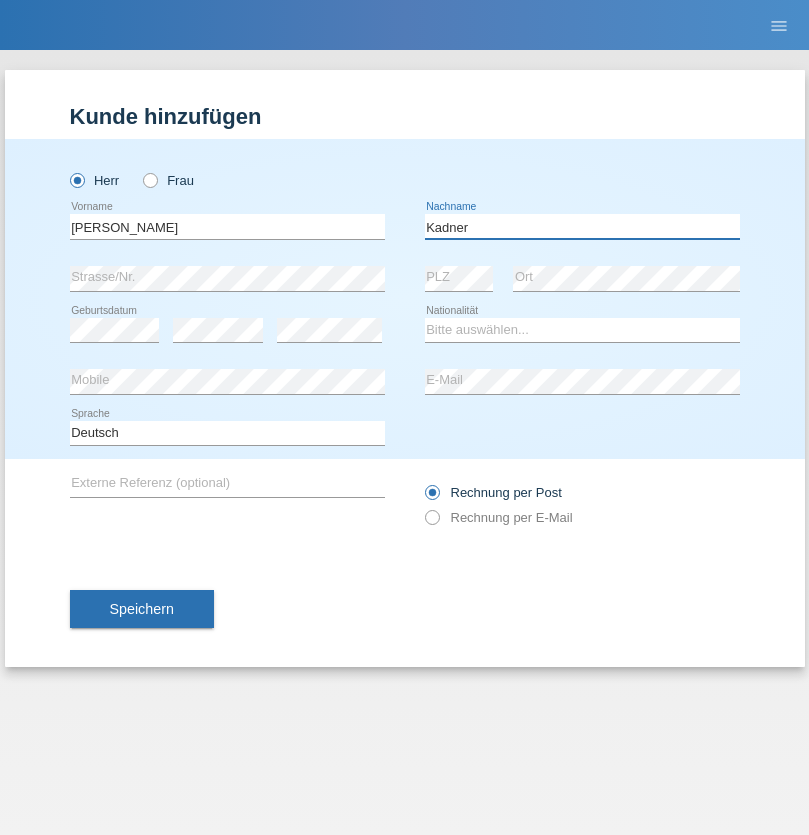 type on "Kadner" 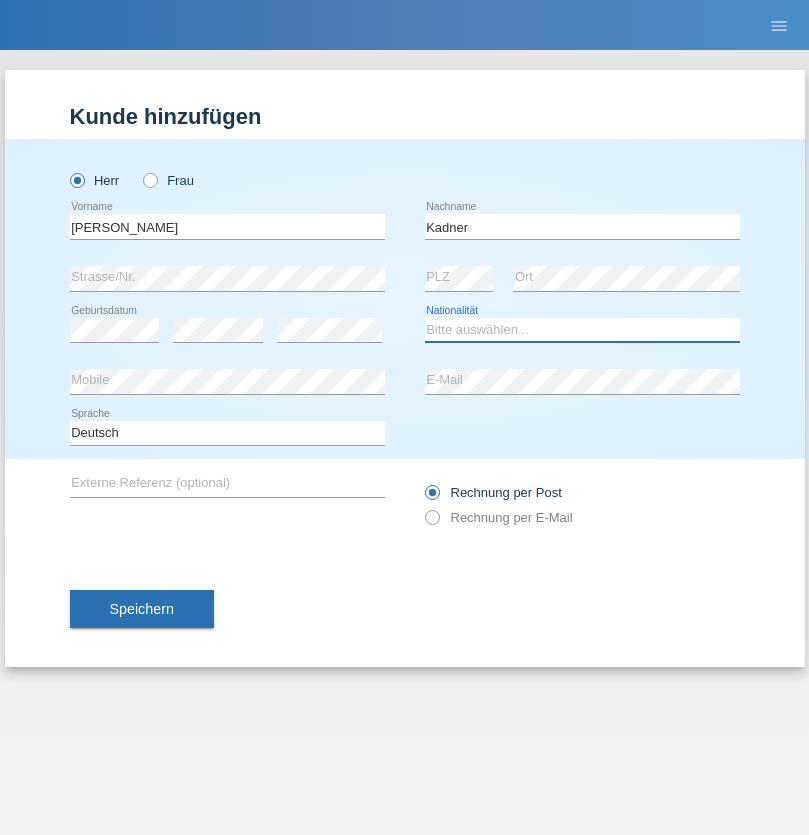 select on "DE" 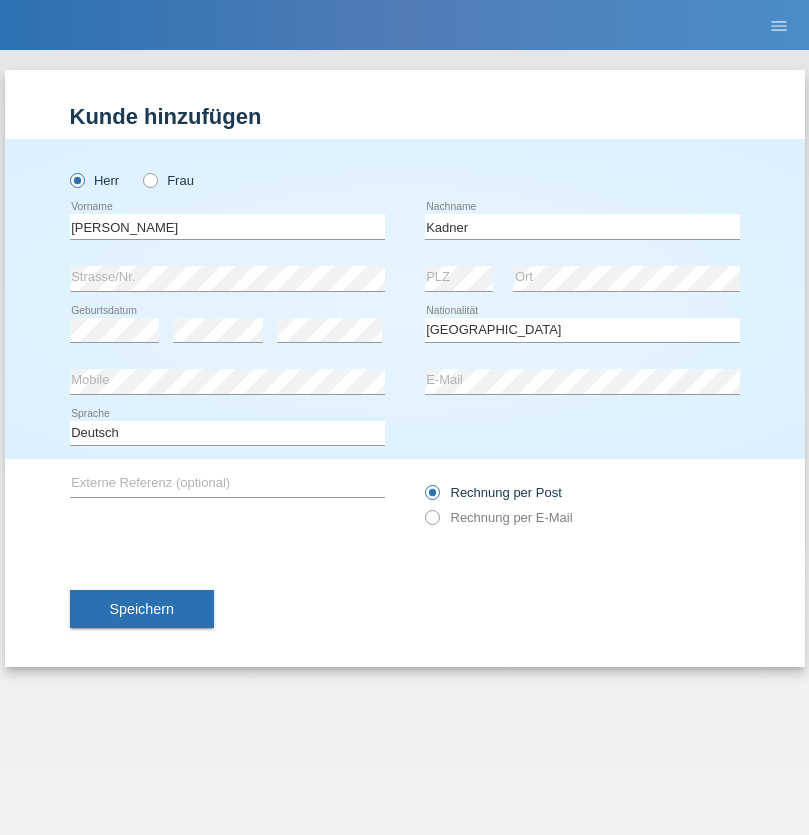 select on "C" 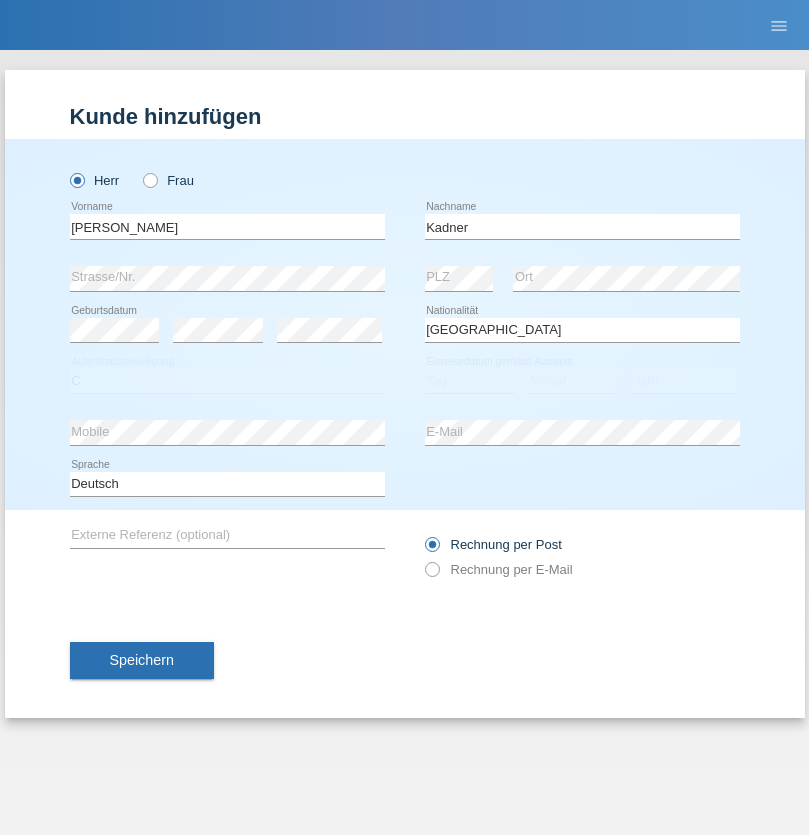 select on "15" 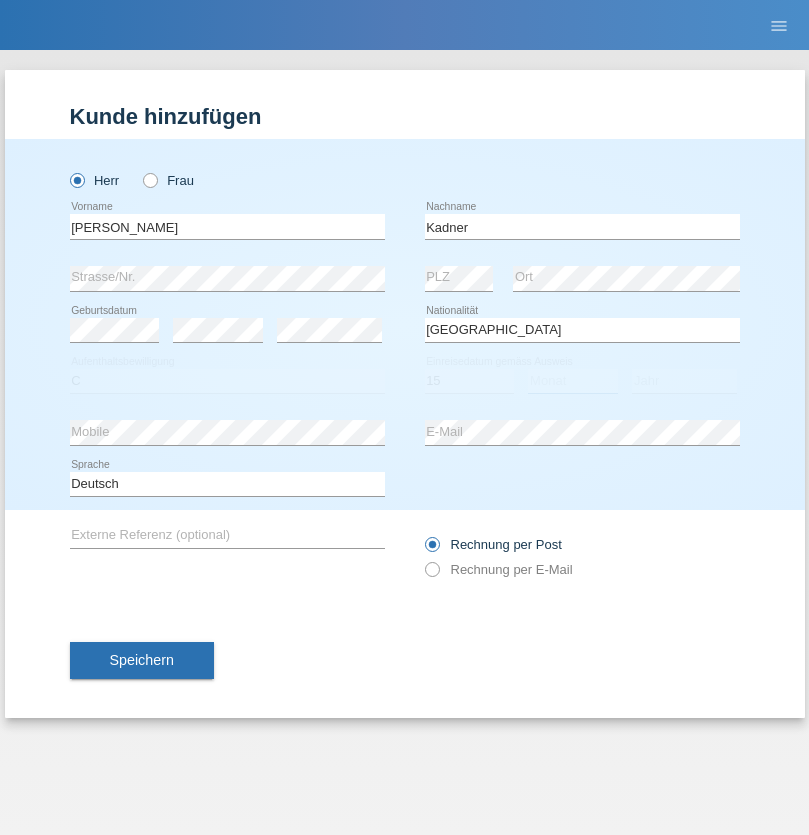 select on "06" 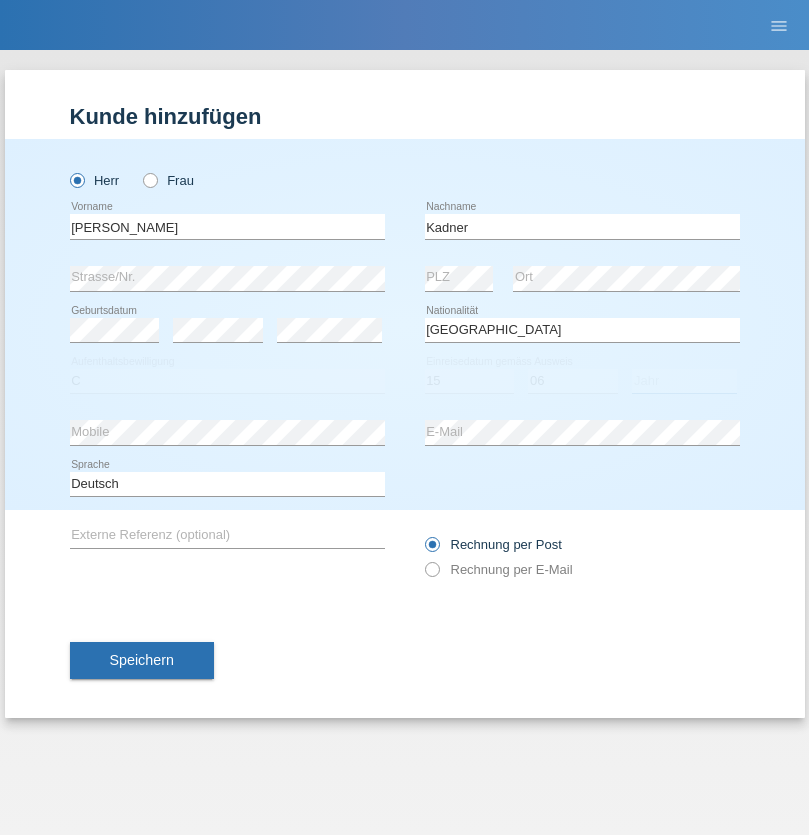 select on "2020" 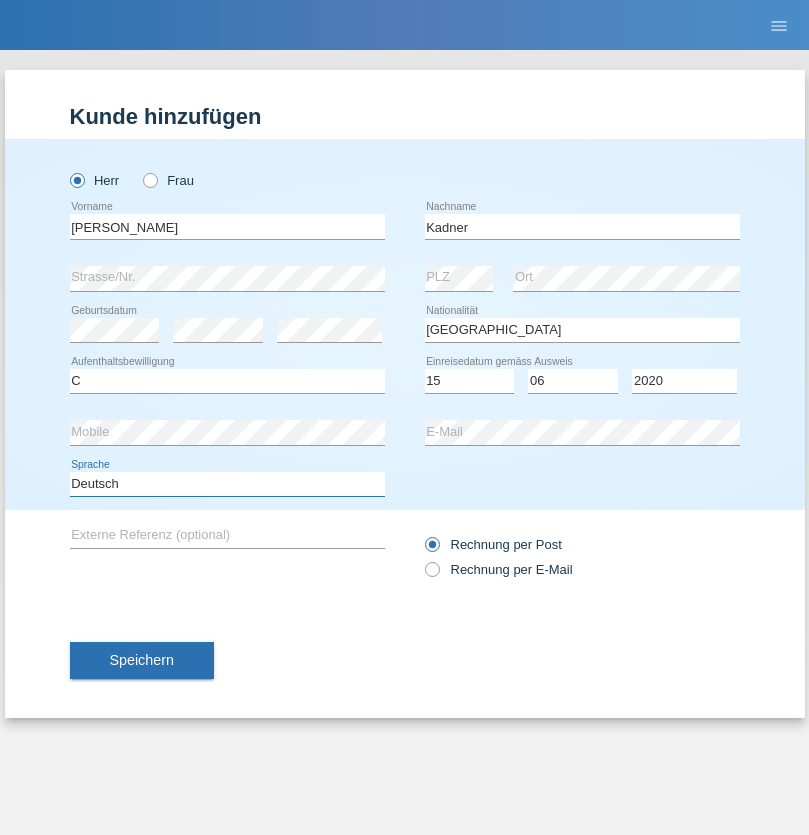 select on "en" 